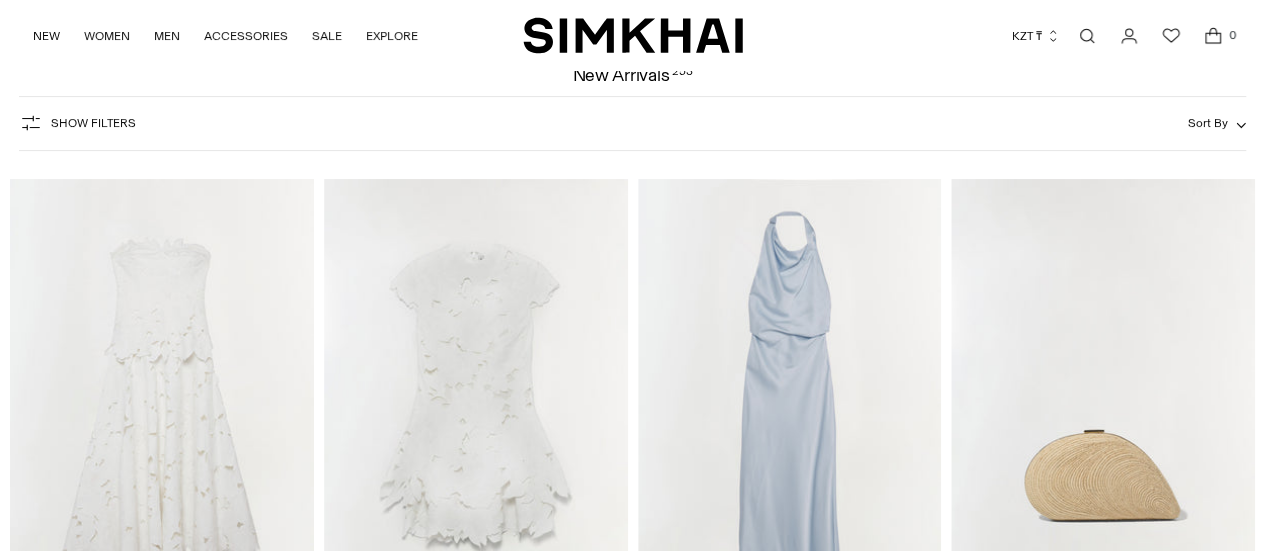 scroll, scrollTop: 100, scrollLeft: 0, axis: vertical 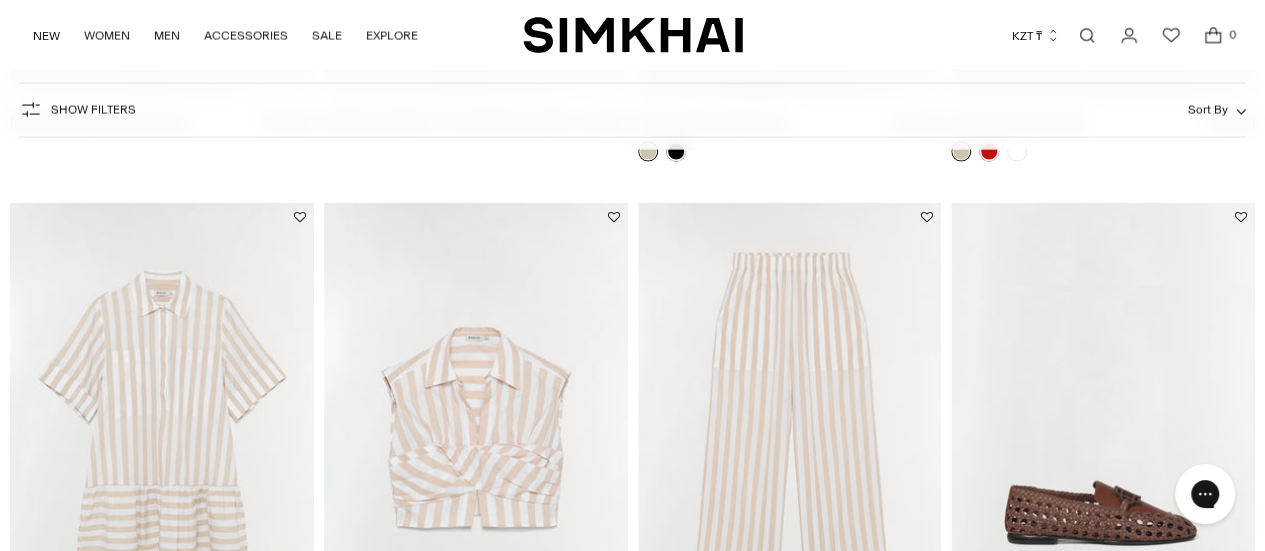 click 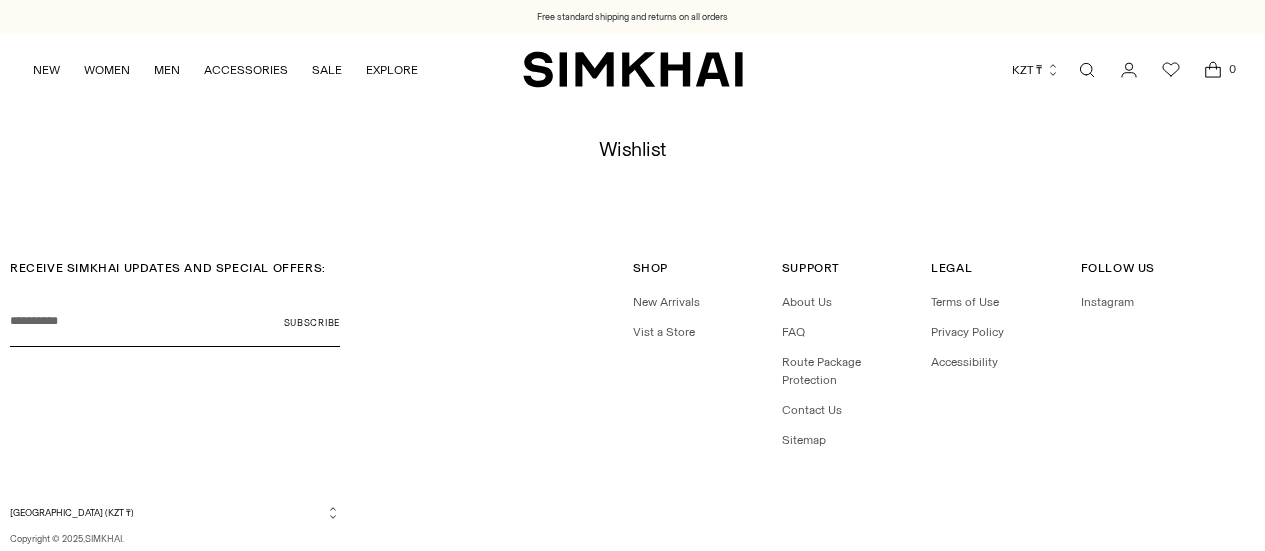 scroll, scrollTop: 0, scrollLeft: 0, axis: both 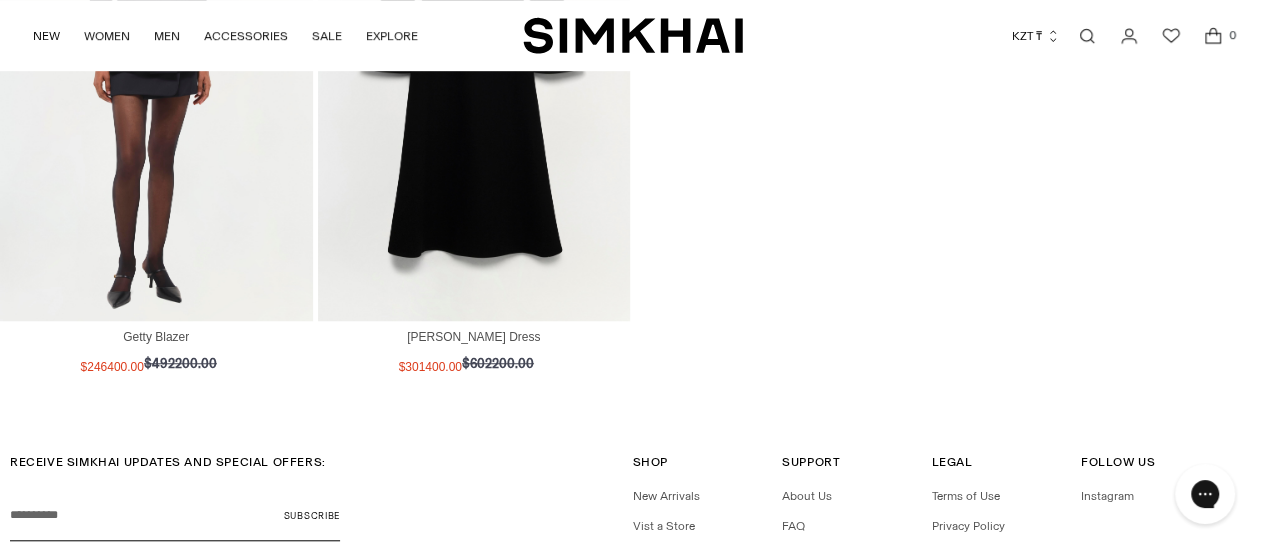click at bounding box center (156, 71) 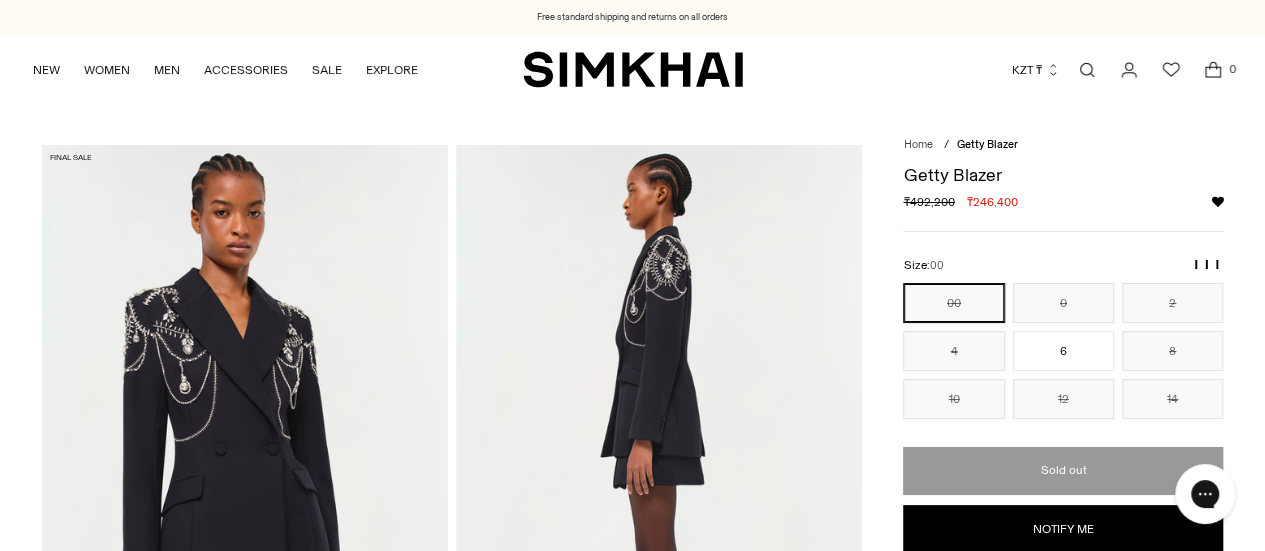 scroll, scrollTop: 0, scrollLeft: 0, axis: both 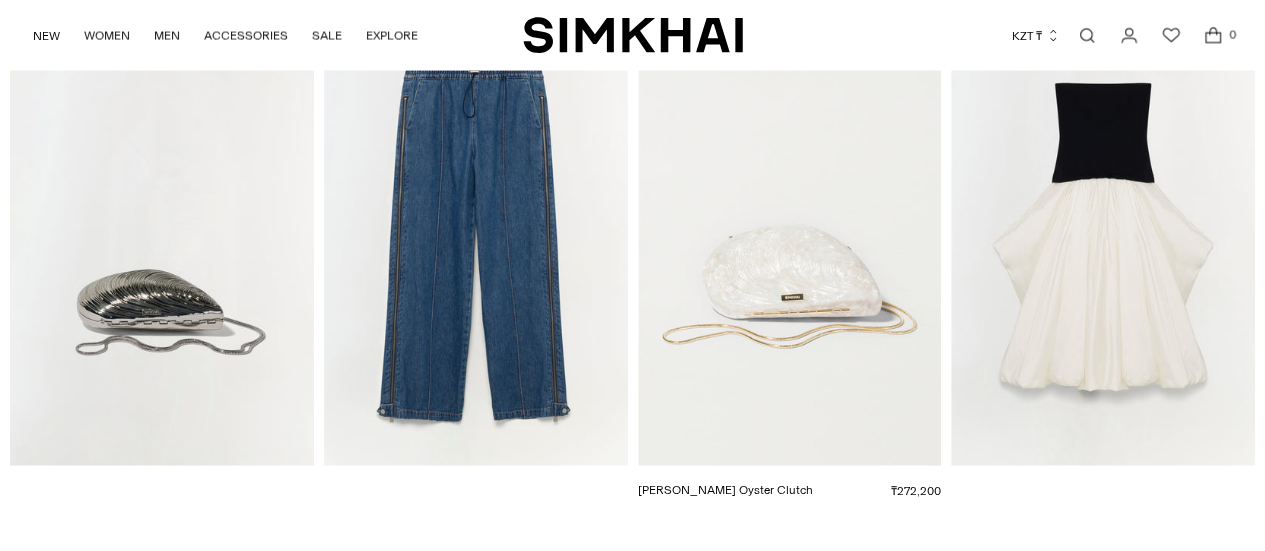 click at bounding box center (0, 0) 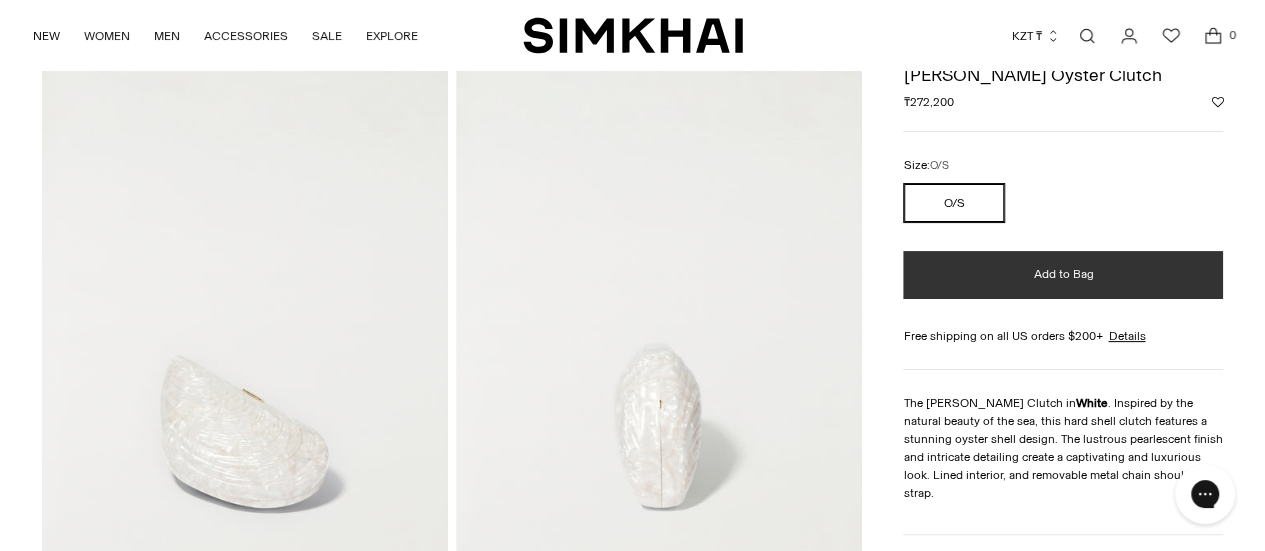 scroll, scrollTop: 0, scrollLeft: 0, axis: both 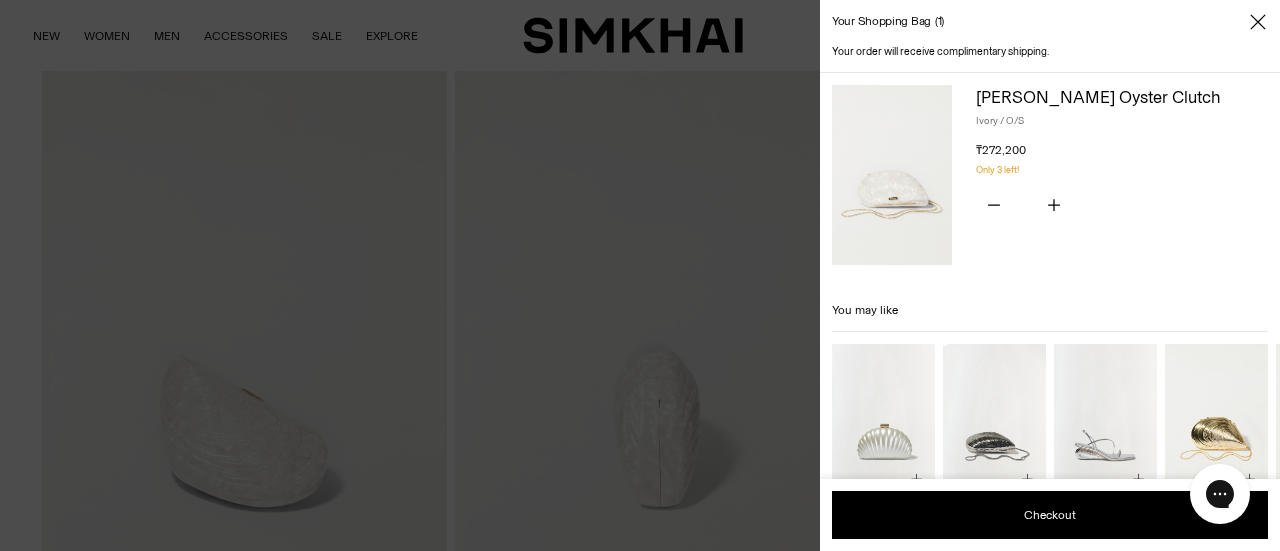 click at bounding box center (640, 275) 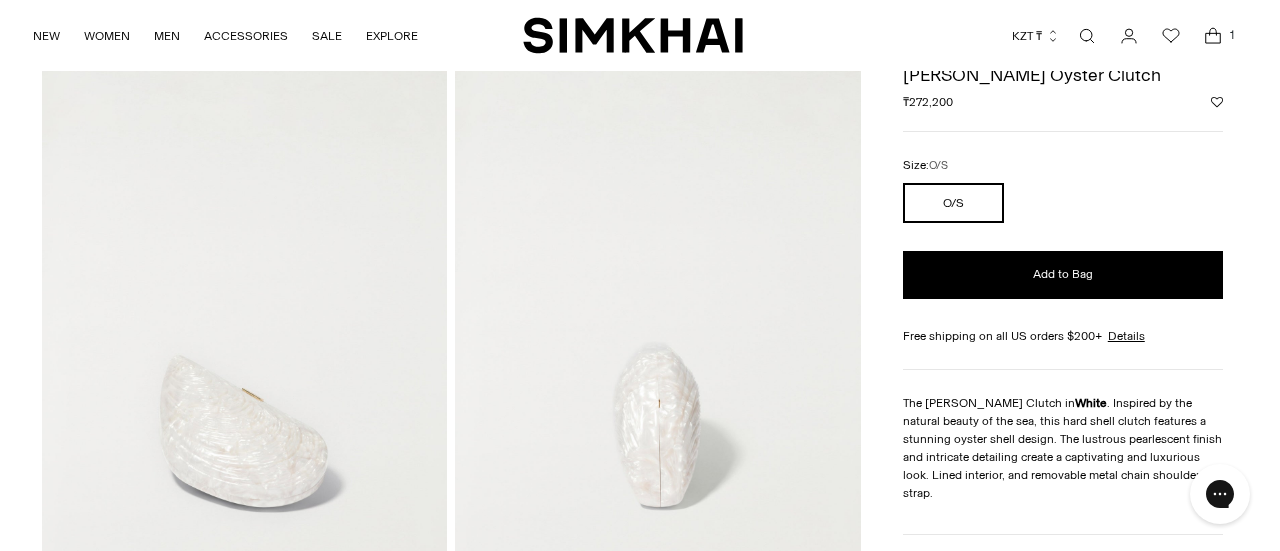 click at bounding box center [640, 275] 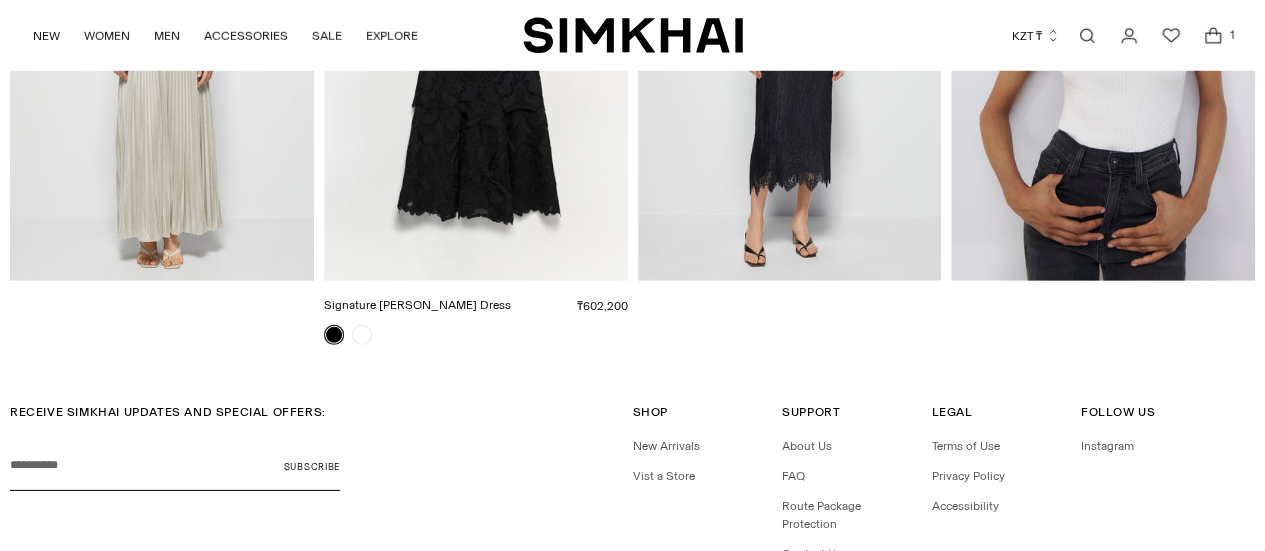 scroll, scrollTop: 2900, scrollLeft: 0, axis: vertical 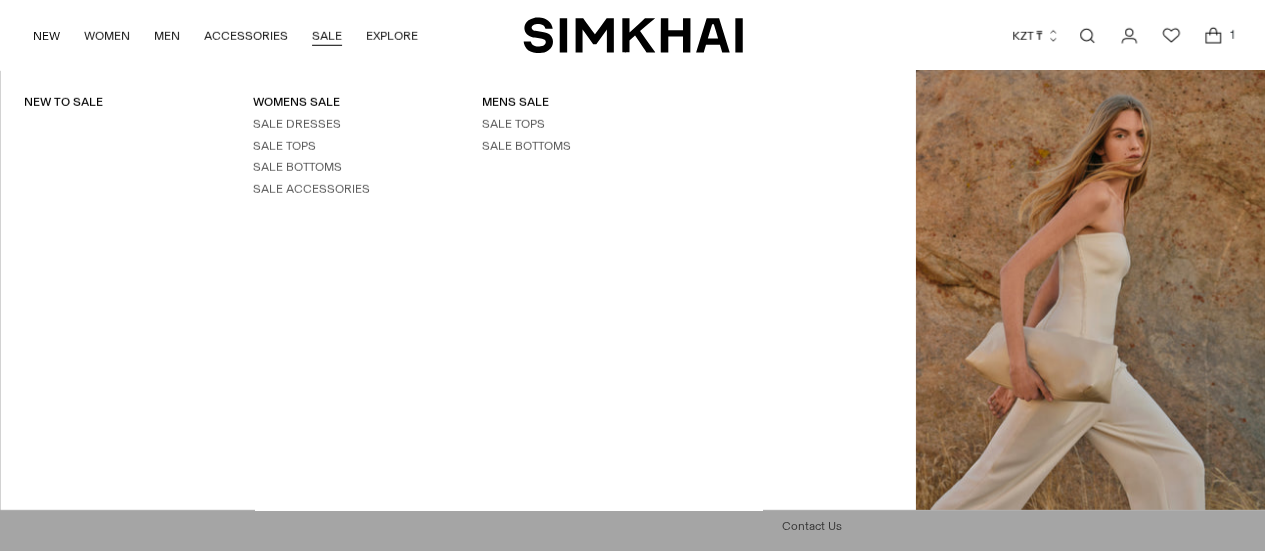 click on "SALE" at bounding box center [327, 36] 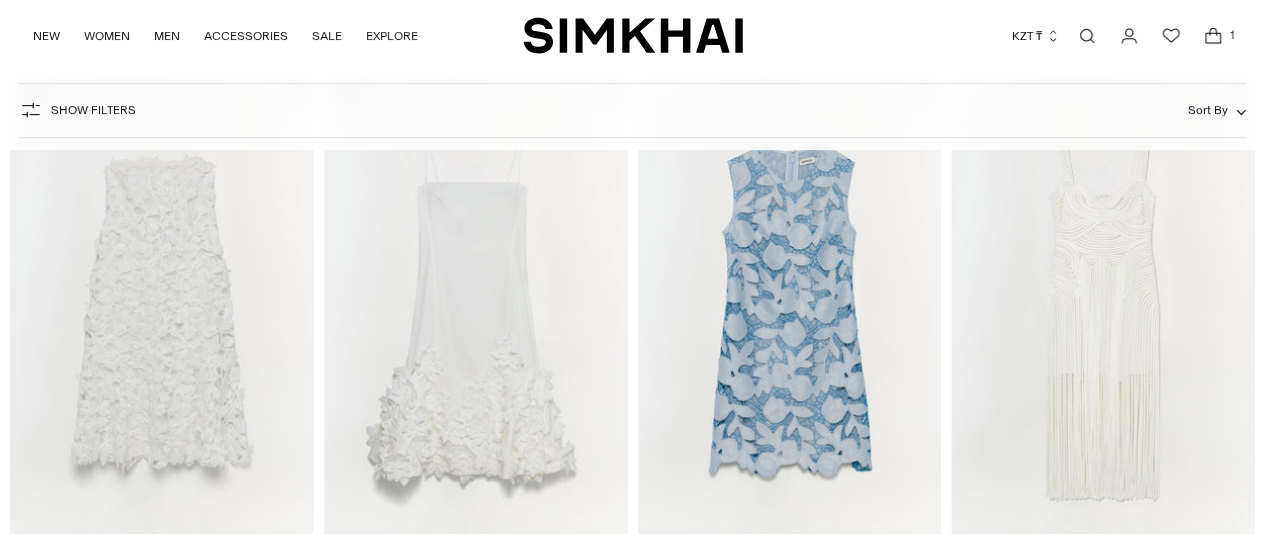 scroll, scrollTop: 300, scrollLeft: 0, axis: vertical 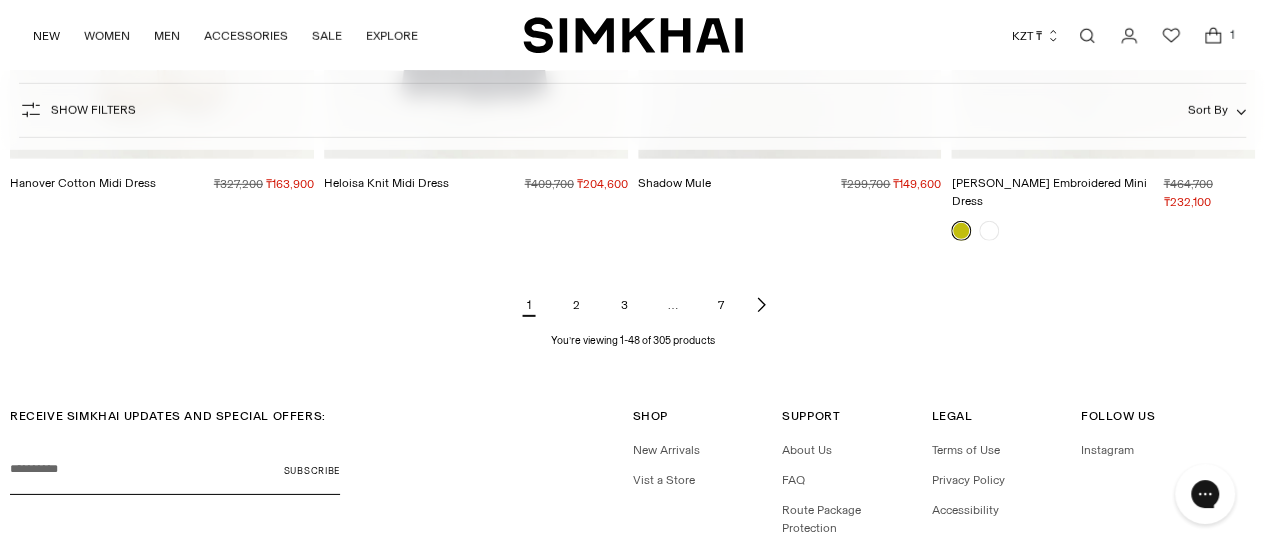 click on "2" at bounding box center (577, 305) 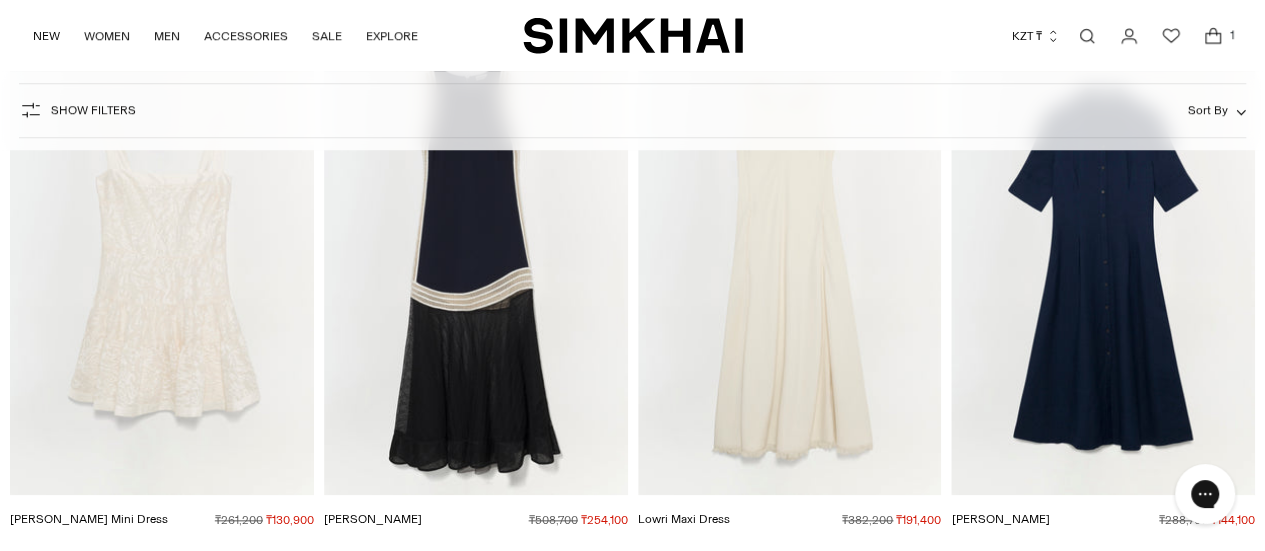 scroll, scrollTop: 0, scrollLeft: 0, axis: both 